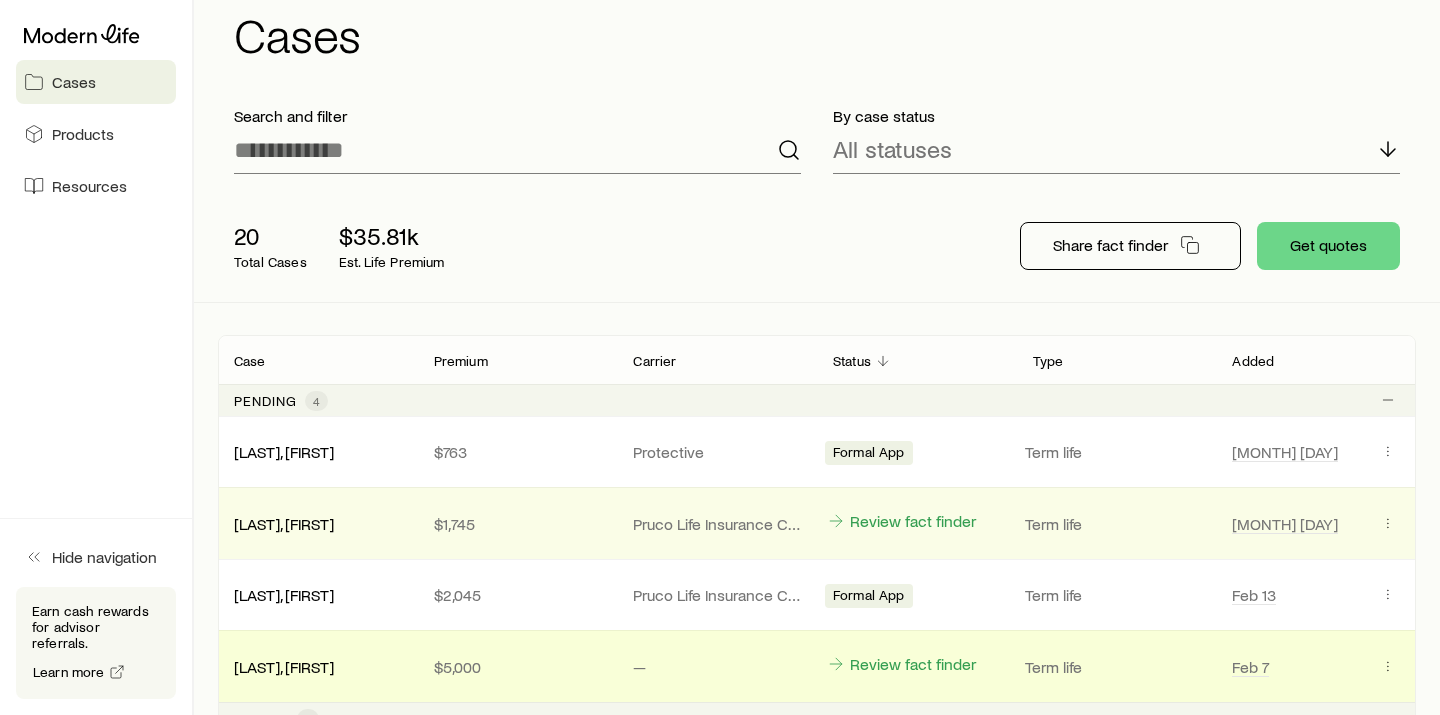 scroll, scrollTop: 54, scrollLeft: 0, axis: vertical 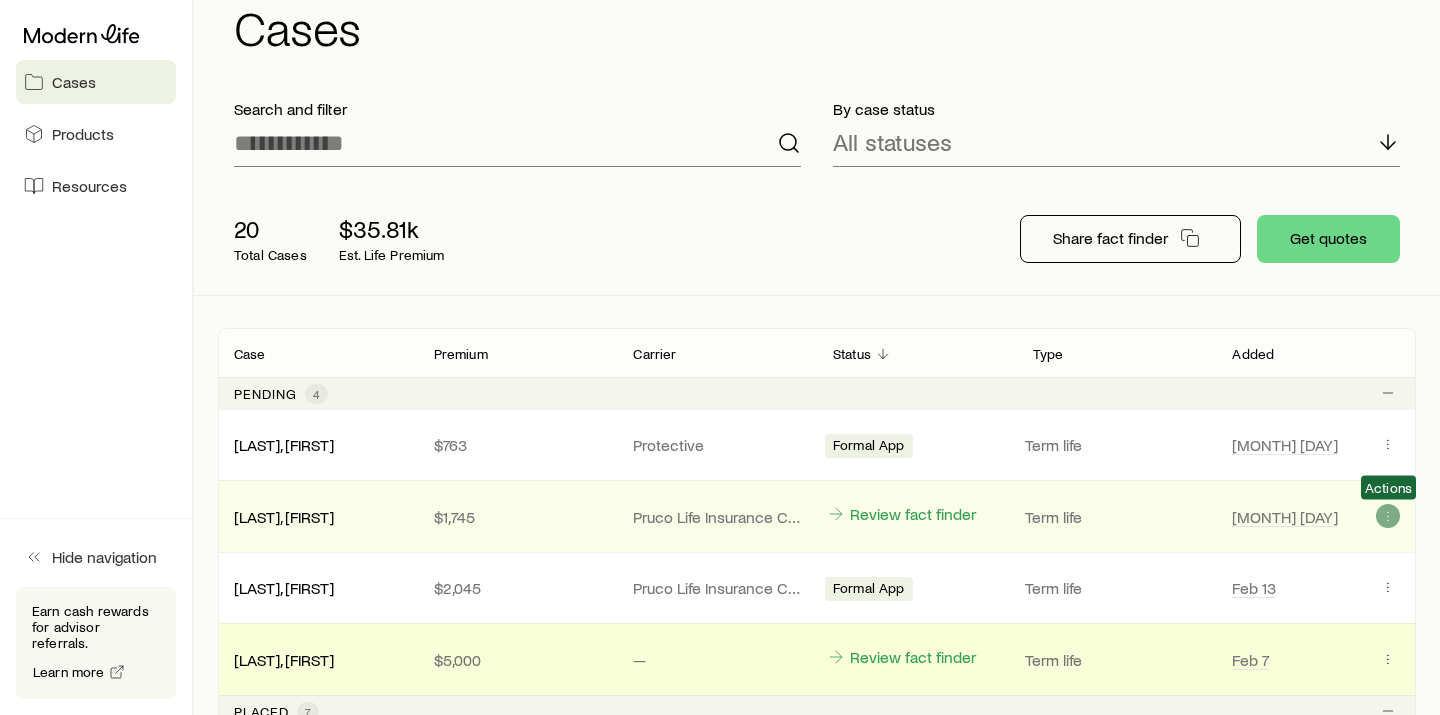 click 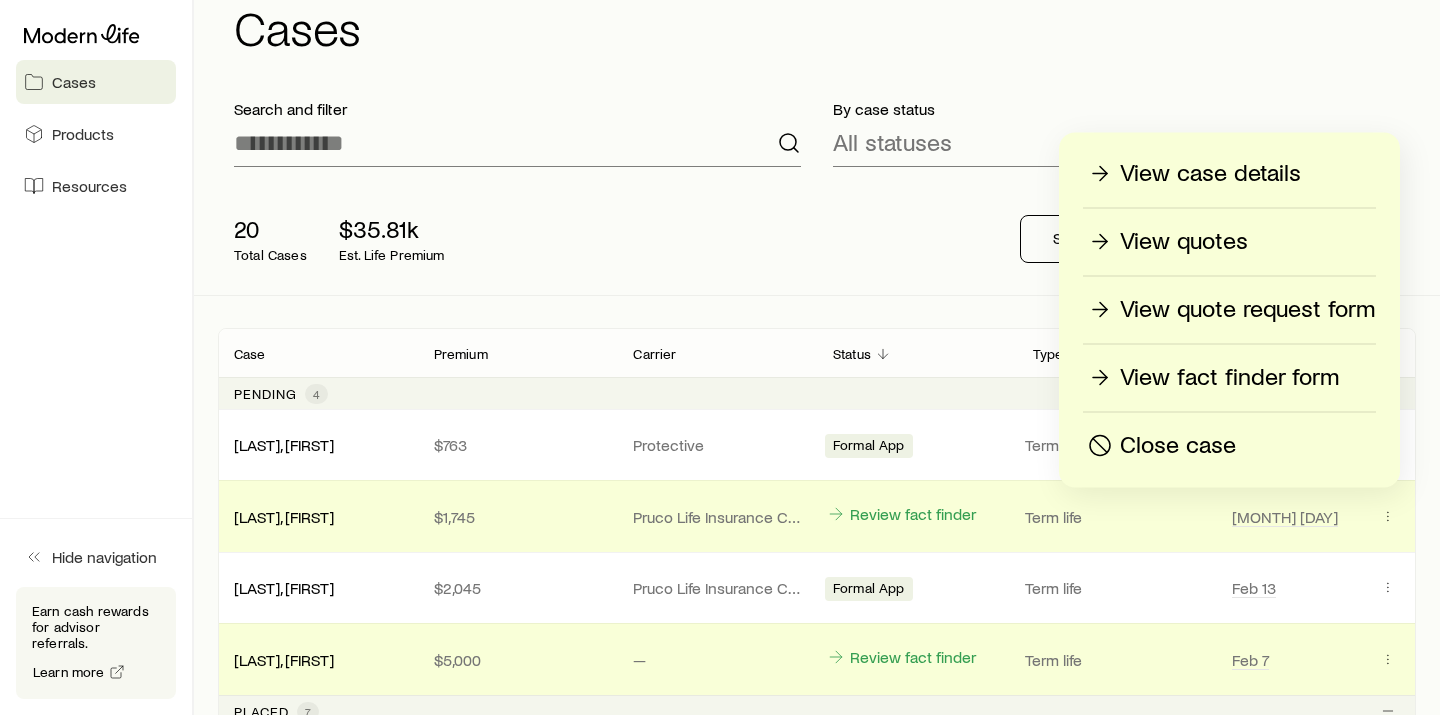 click on "View case details" at bounding box center [1210, 174] 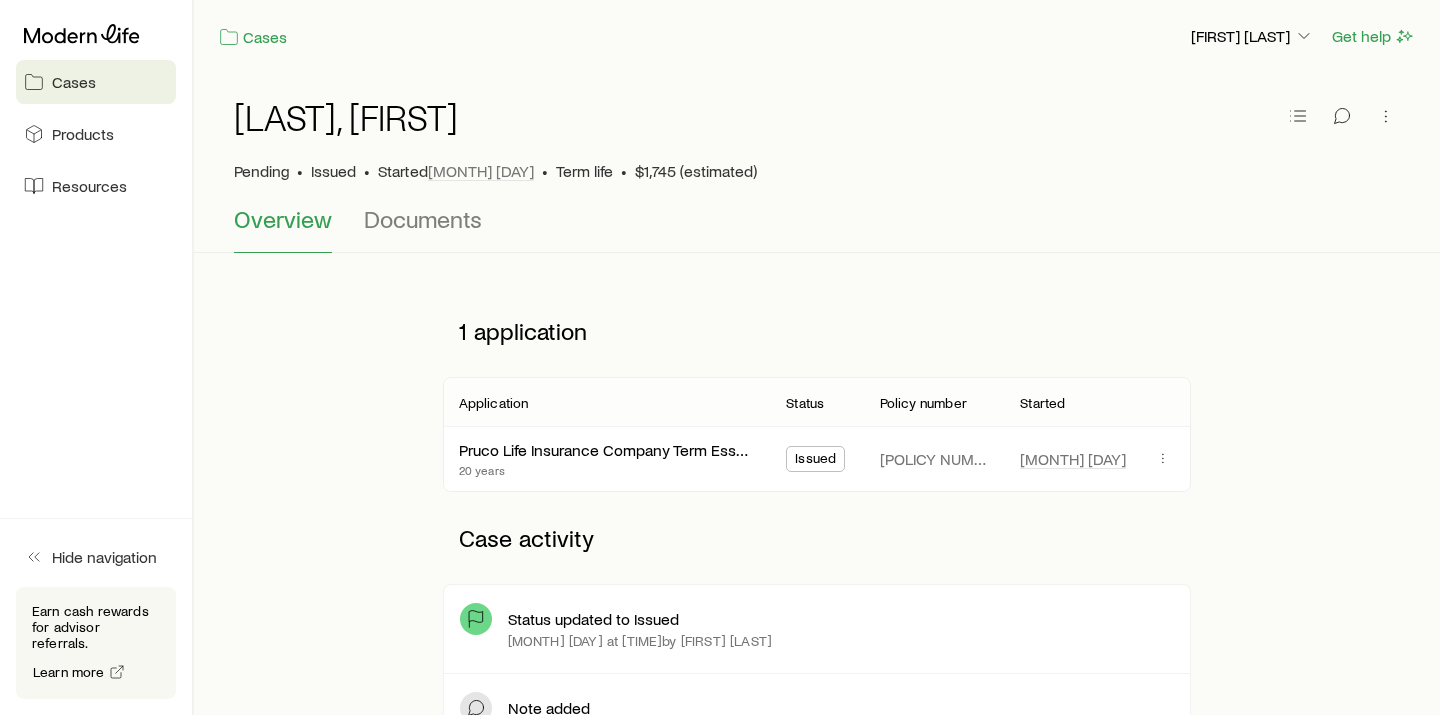 scroll, scrollTop: 0, scrollLeft: 0, axis: both 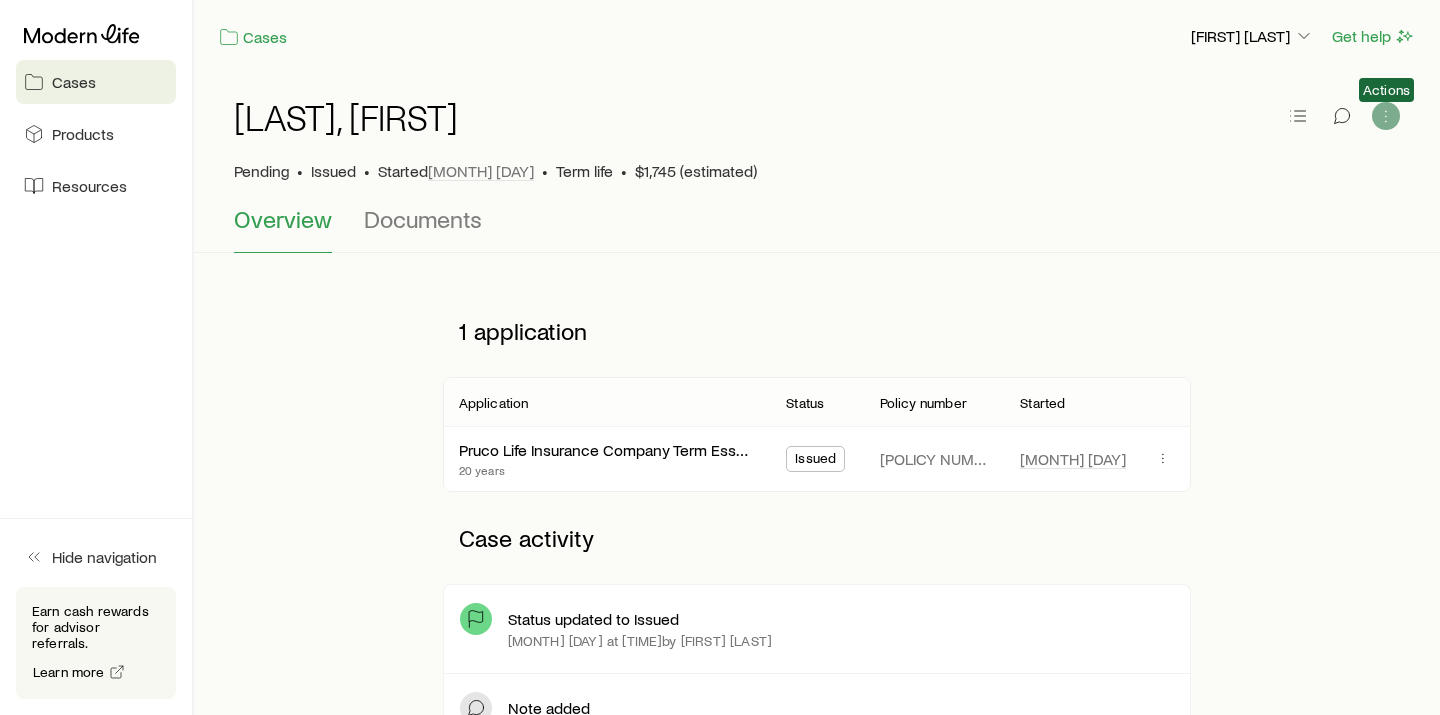 click 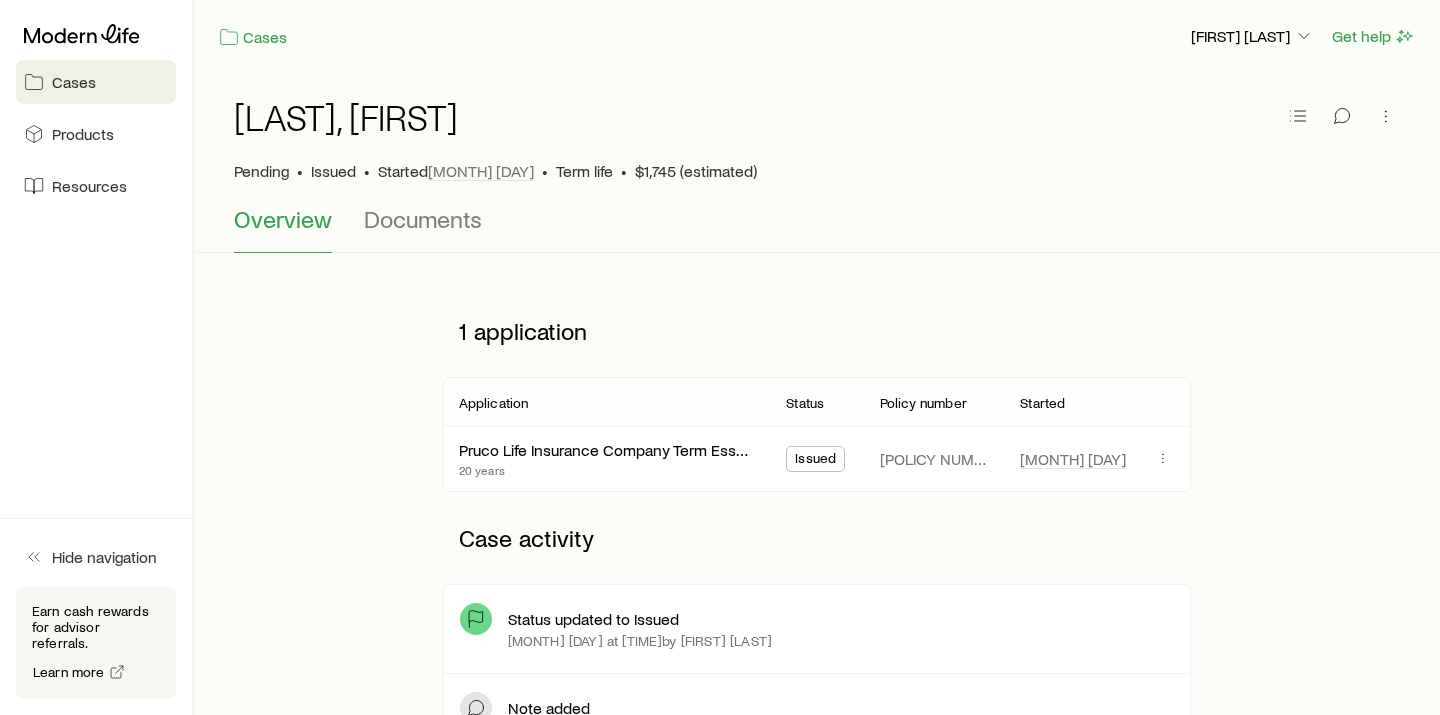 click on "Cases Products Resources Hide navigation Earn cash rewards for advisor referrals. Learn more" at bounding box center (97, 357) 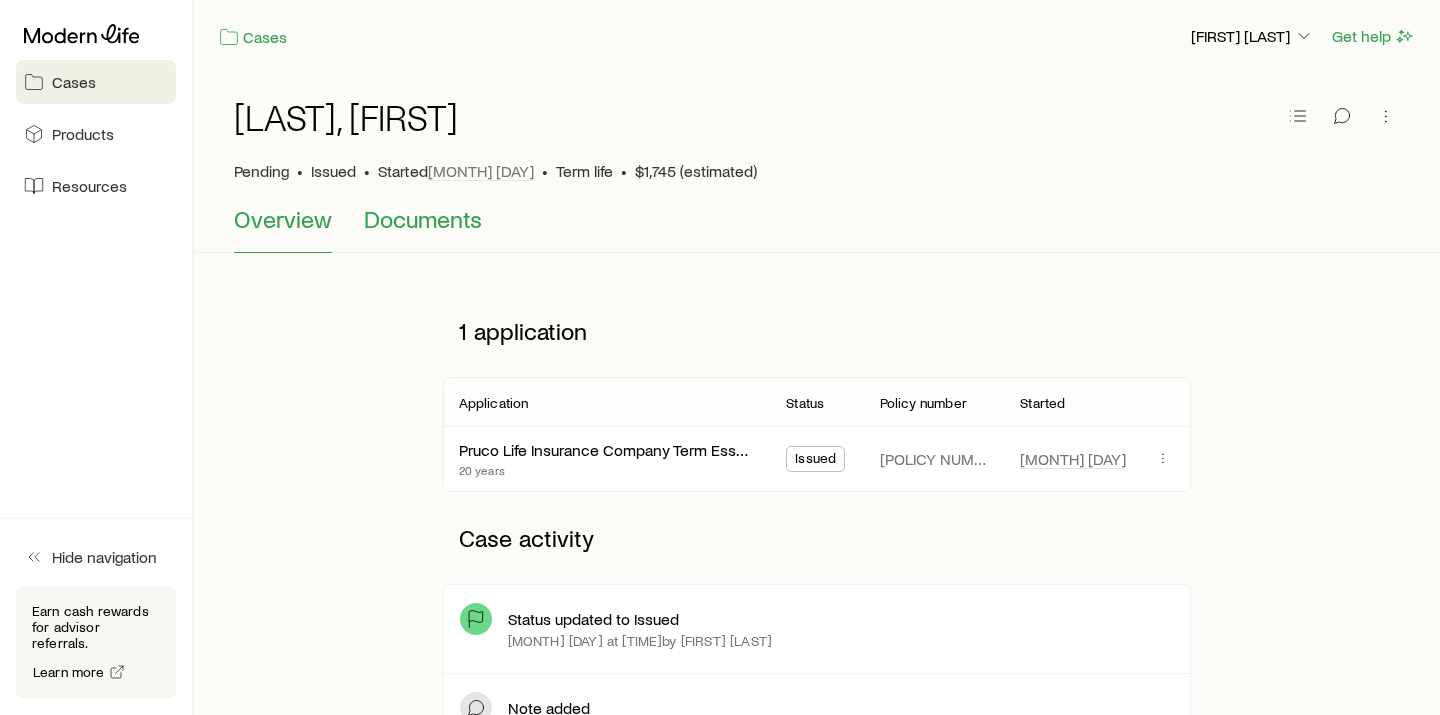 click on "Documents" at bounding box center [423, 219] 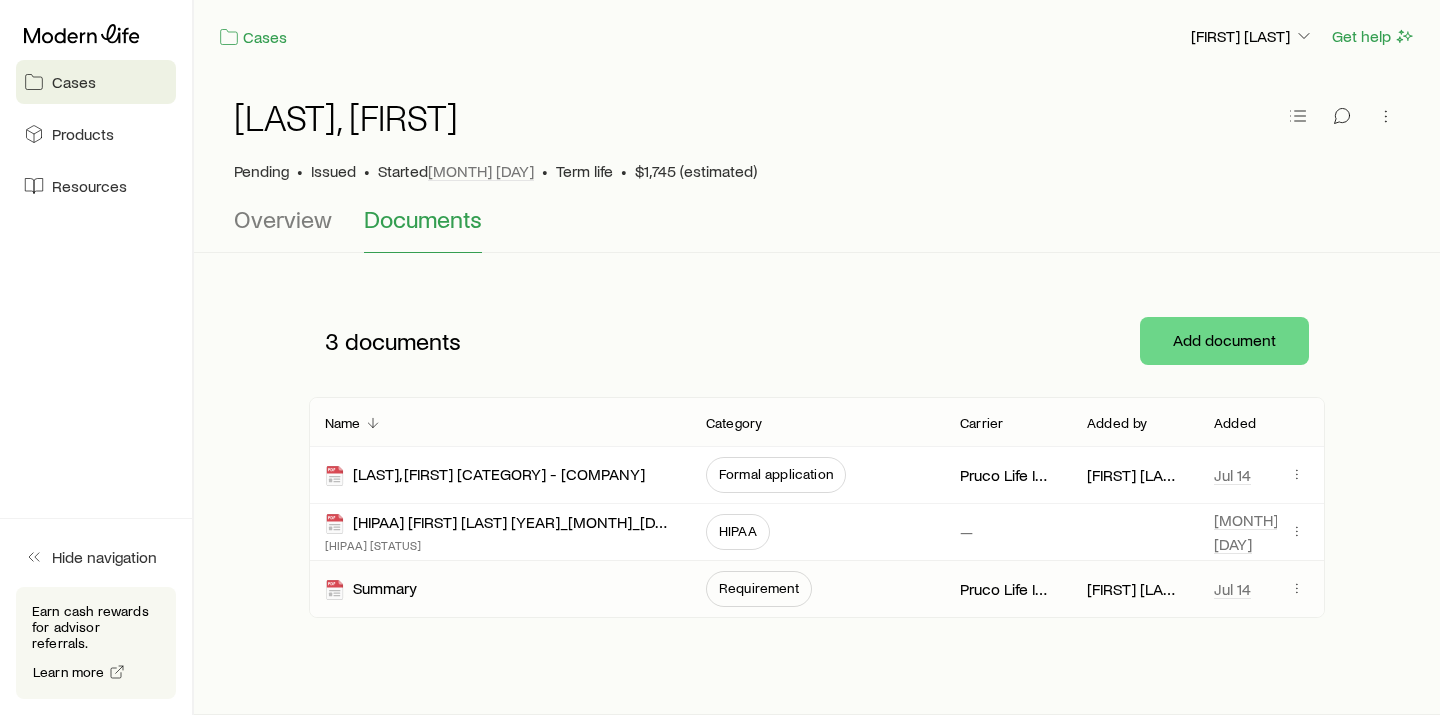click on "Summary" at bounding box center (499, 589) 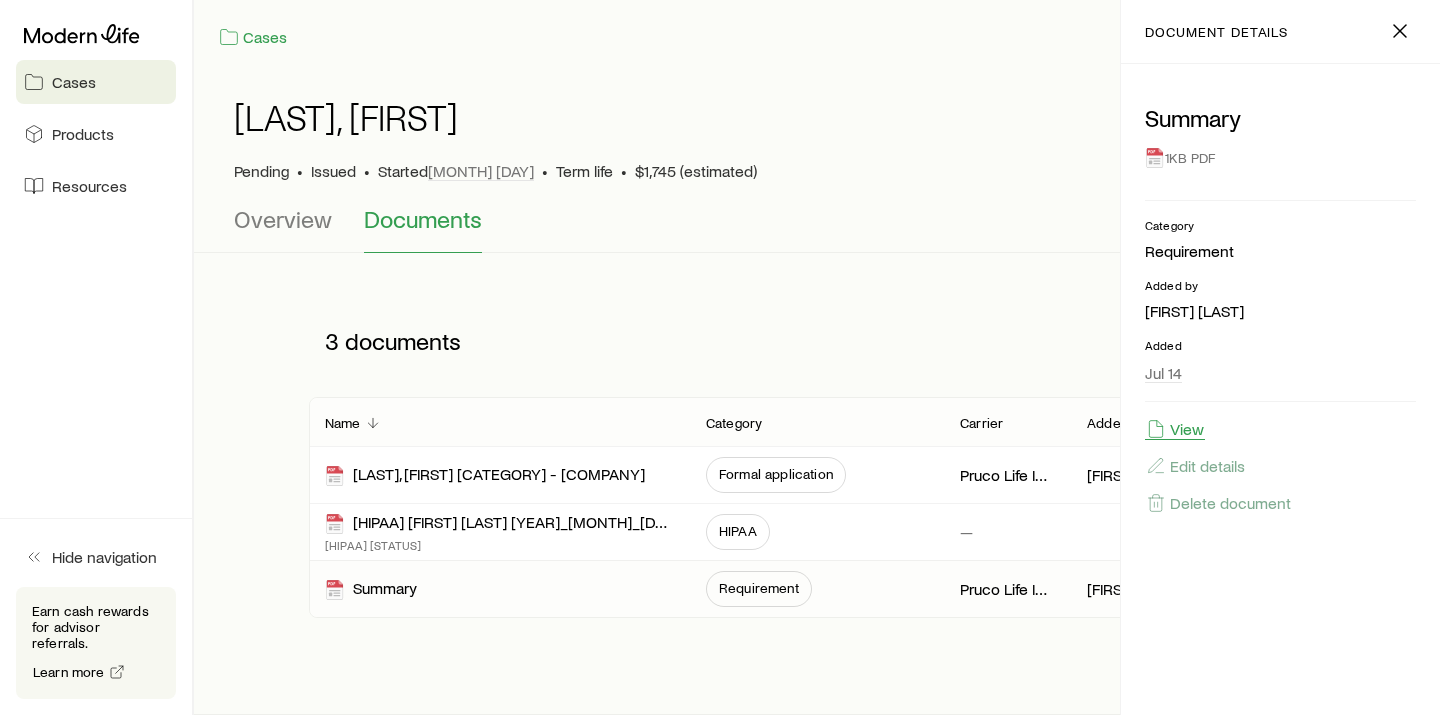 click on "View" at bounding box center (1175, 429) 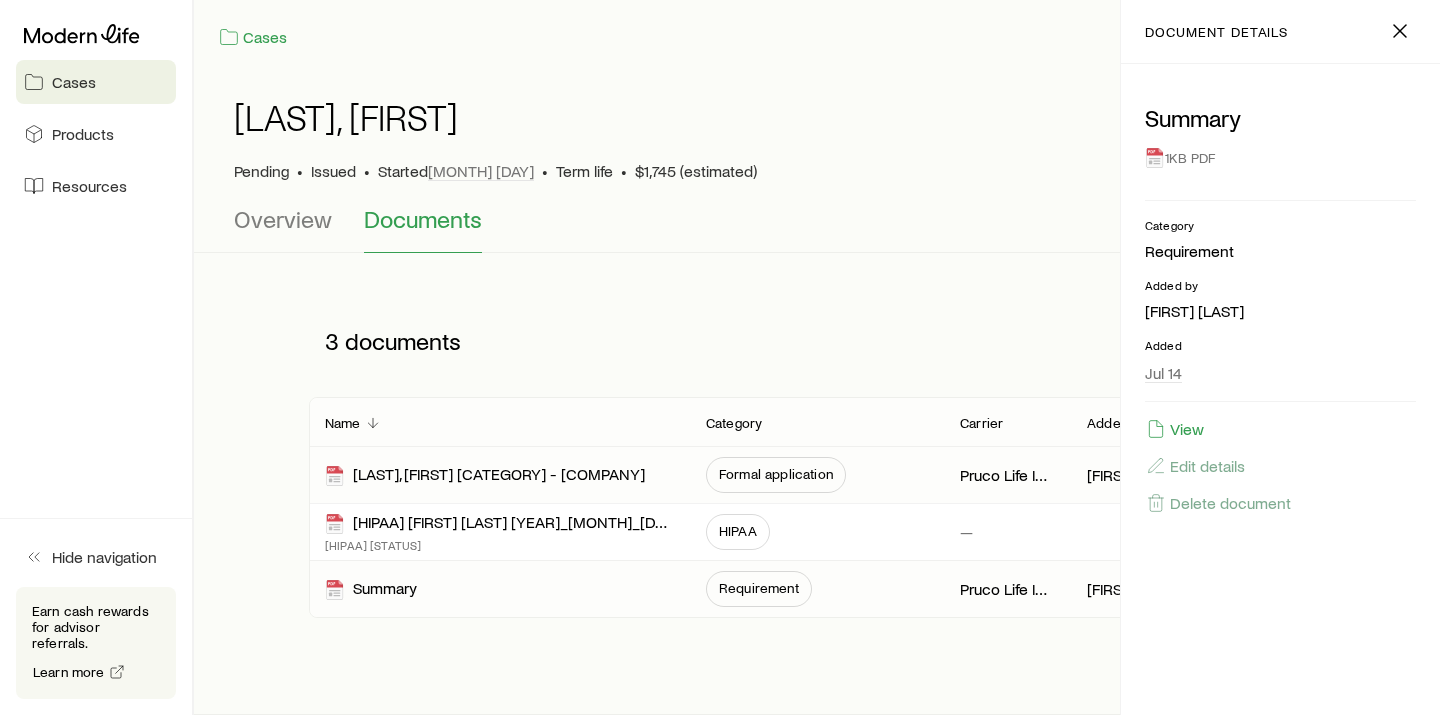 click on "Formal application" at bounding box center [776, 474] 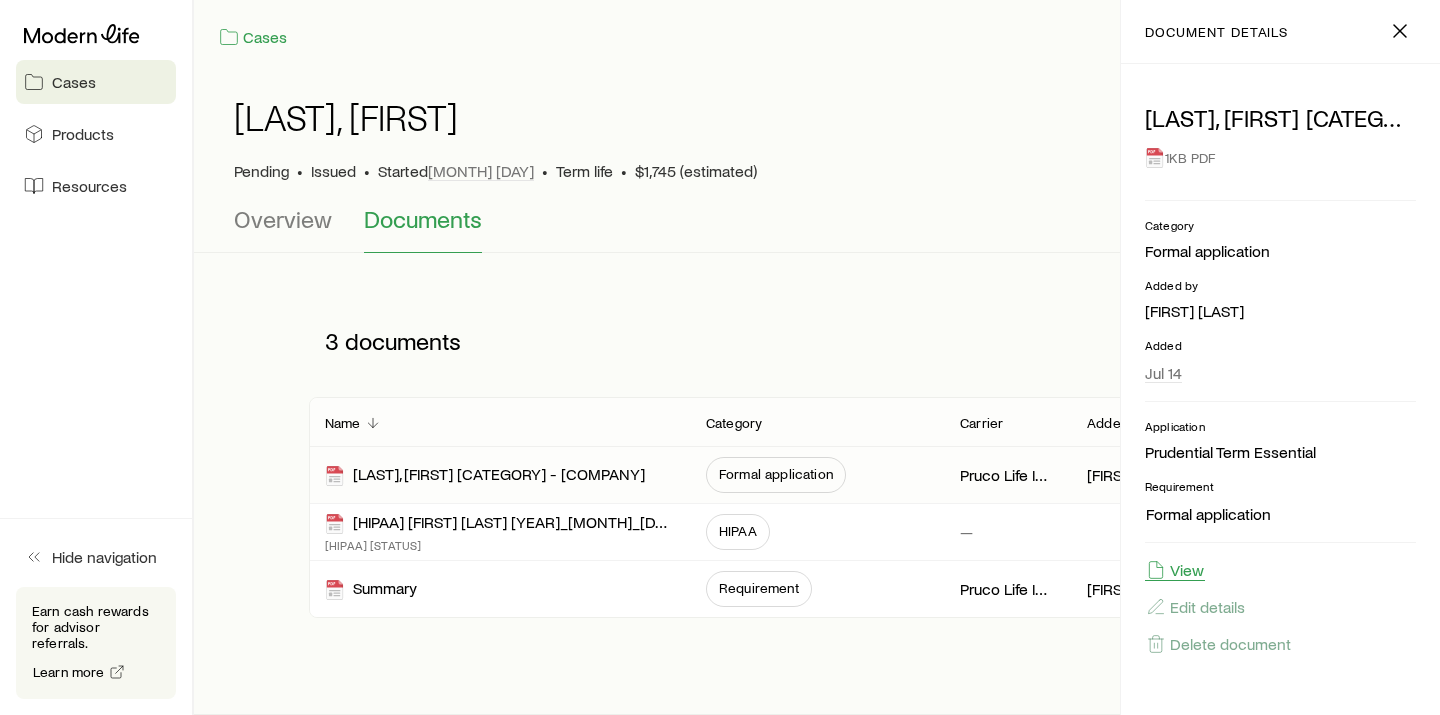 click on "View" at bounding box center [1175, 570] 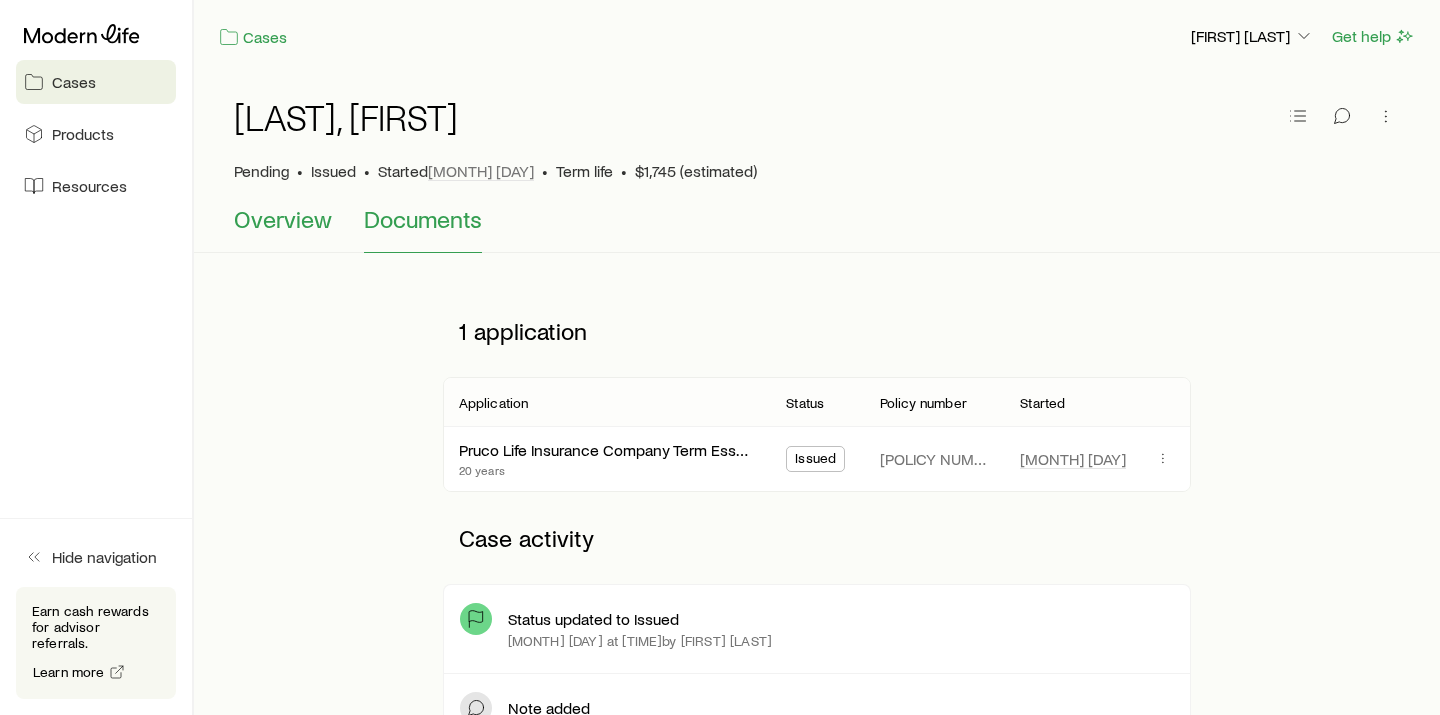 click on "Overview" at bounding box center (283, 219) 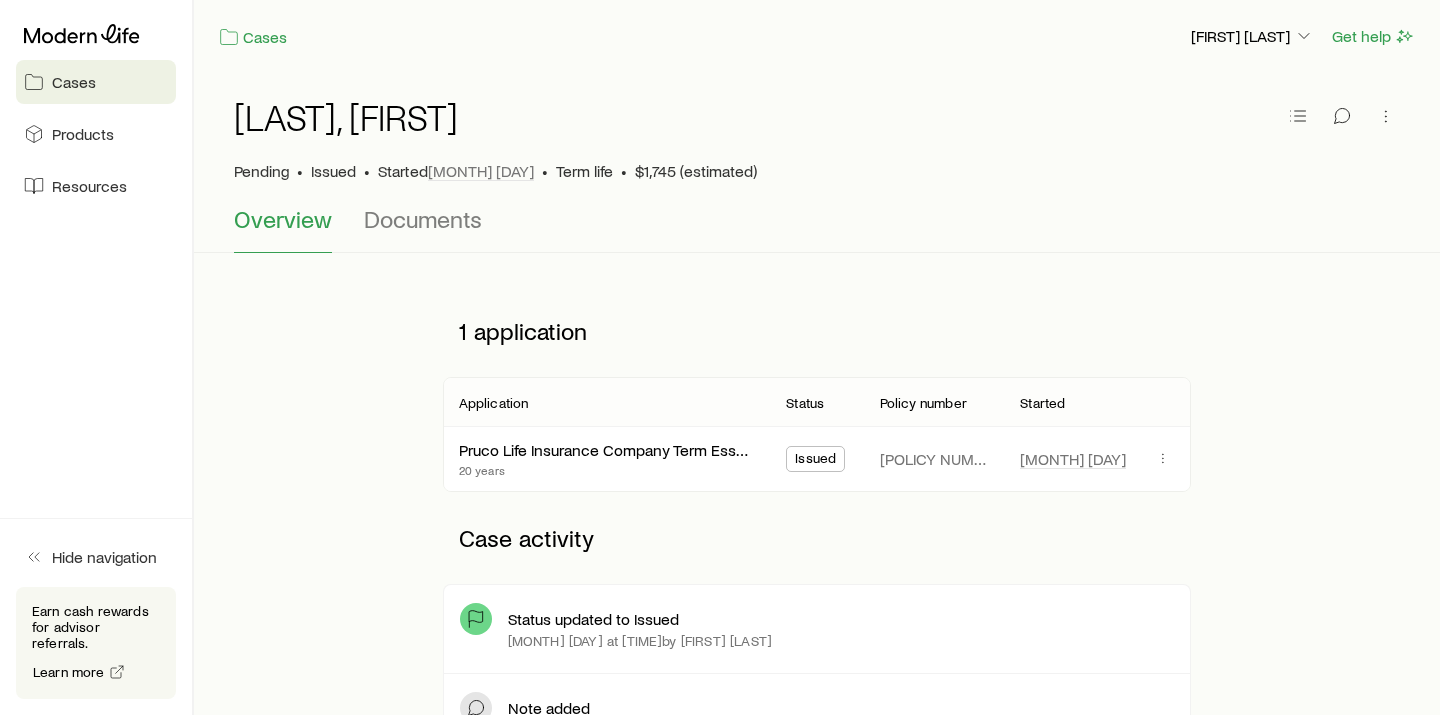 click on "Overview" at bounding box center (283, 219) 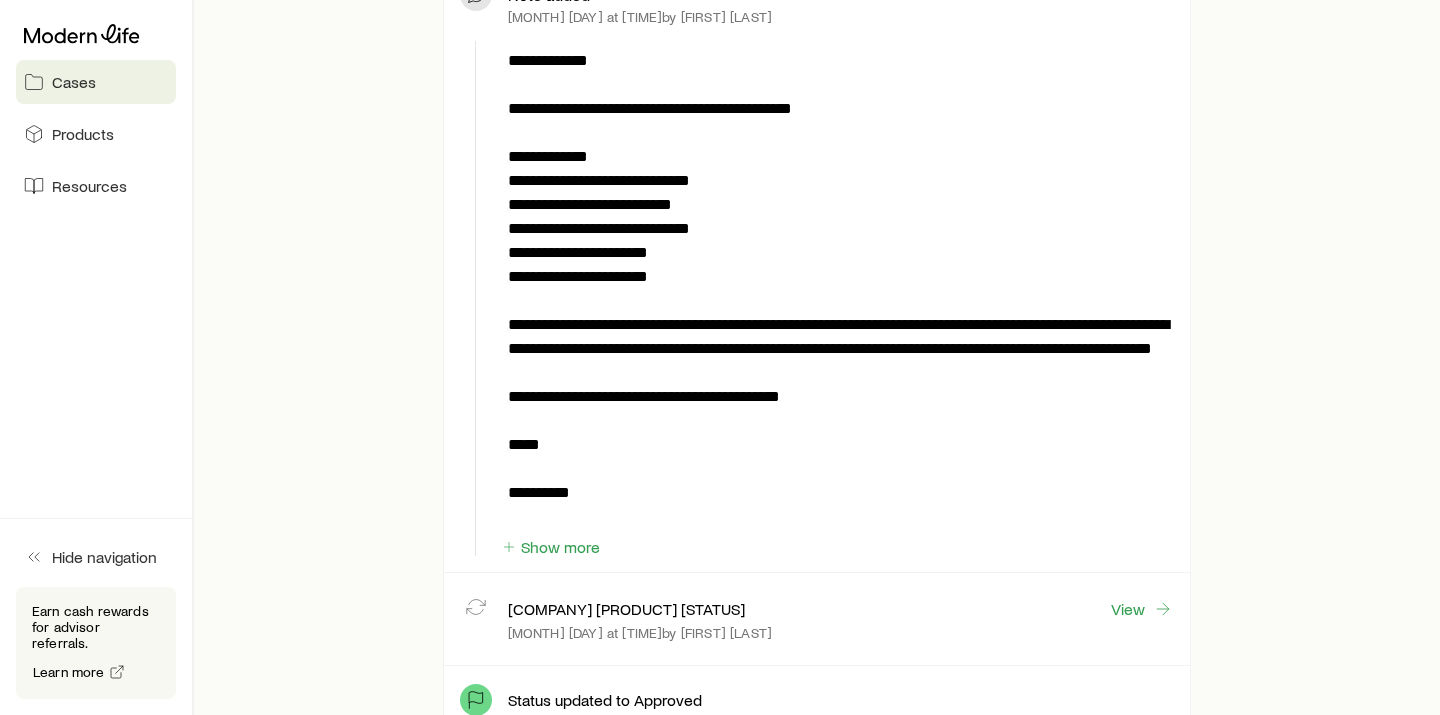 scroll, scrollTop: 0, scrollLeft: 0, axis: both 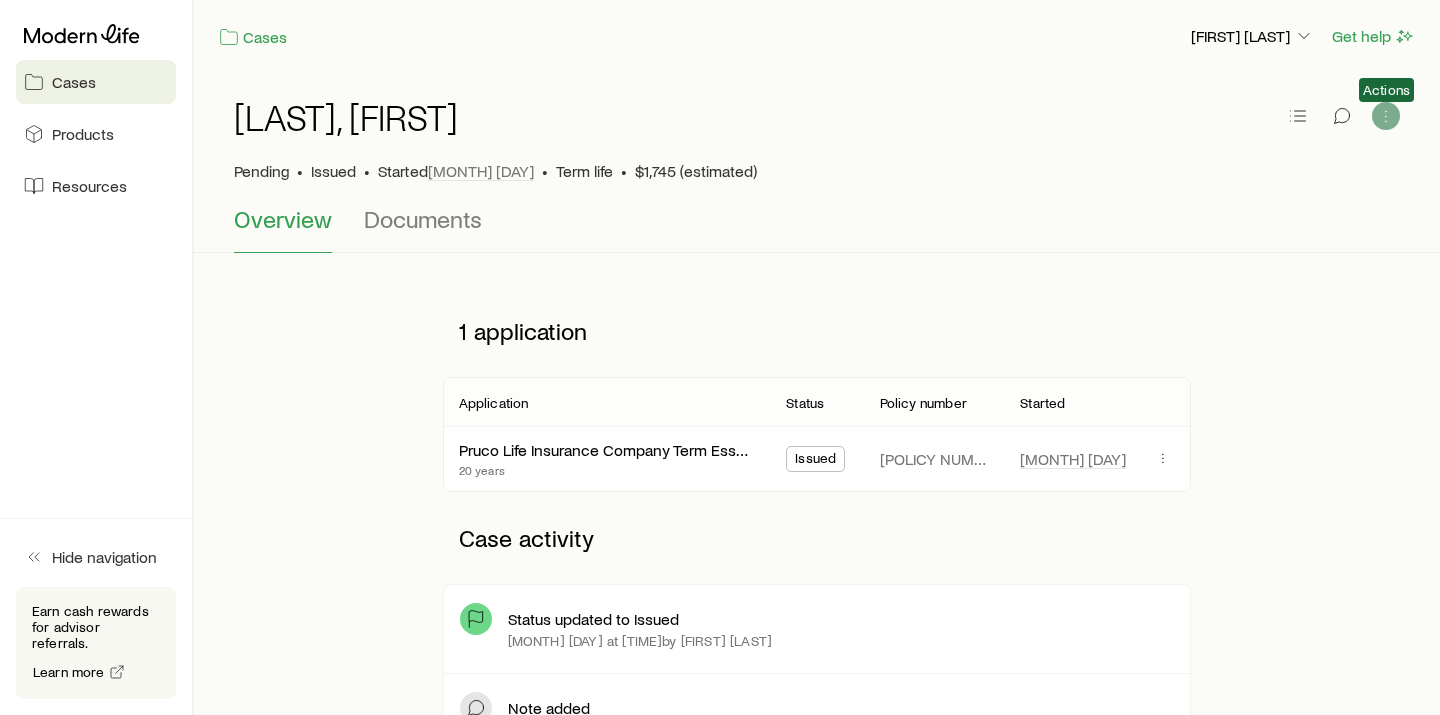 click 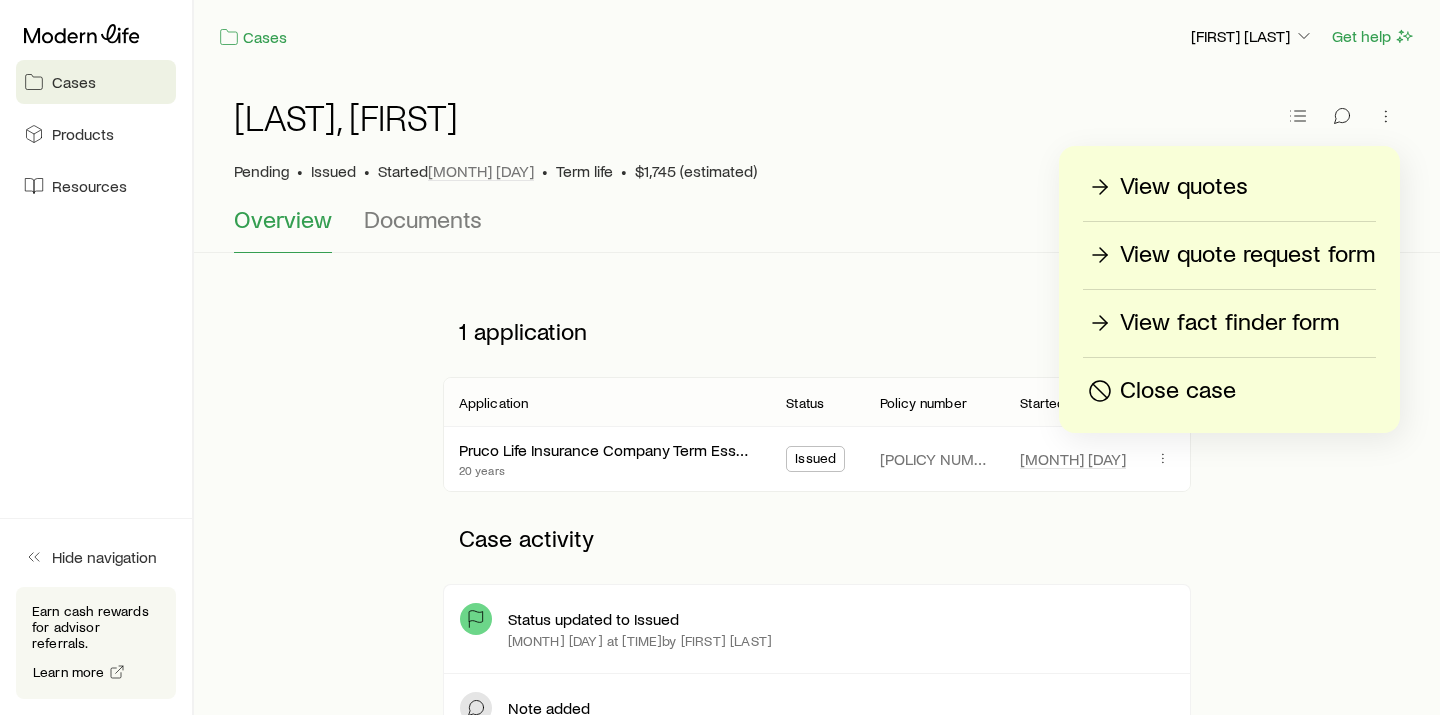 click on "View quote request form" at bounding box center [1247, 255] 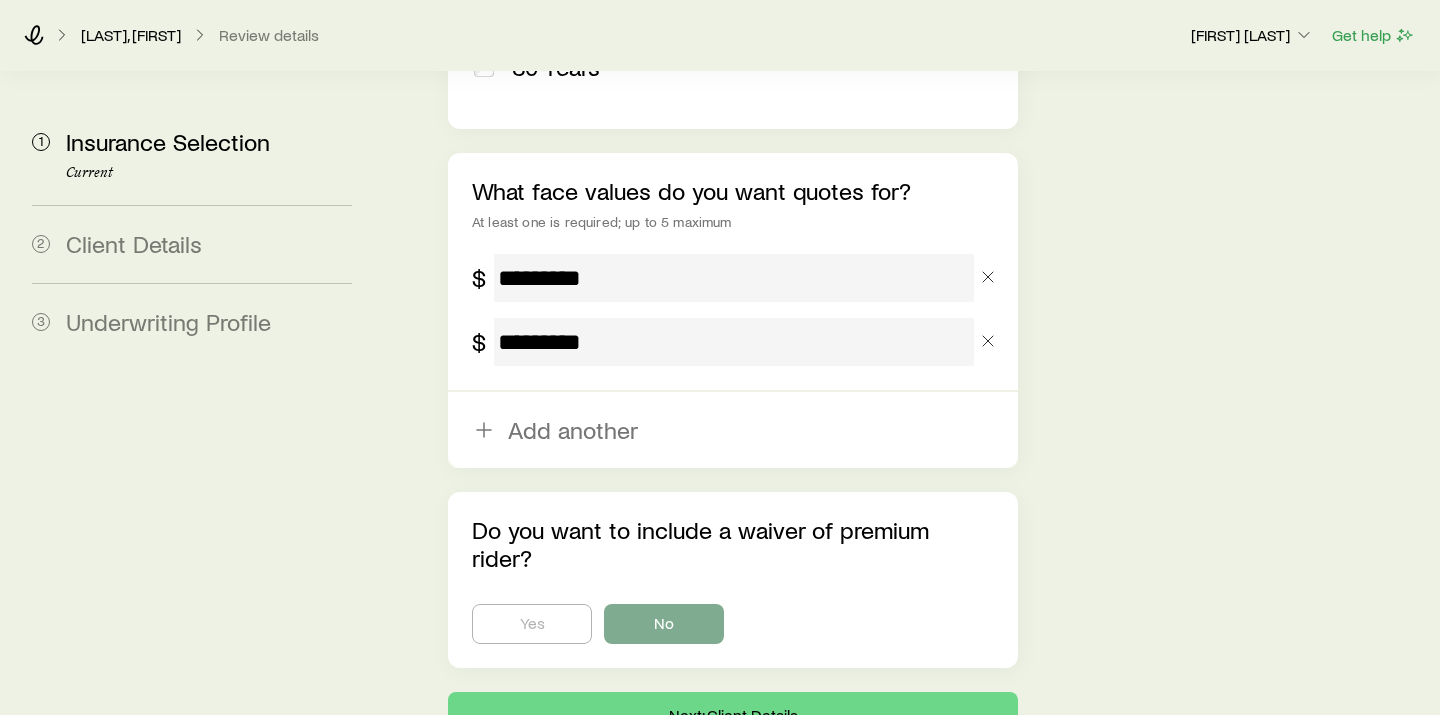 scroll, scrollTop: 1453, scrollLeft: 0, axis: vertical 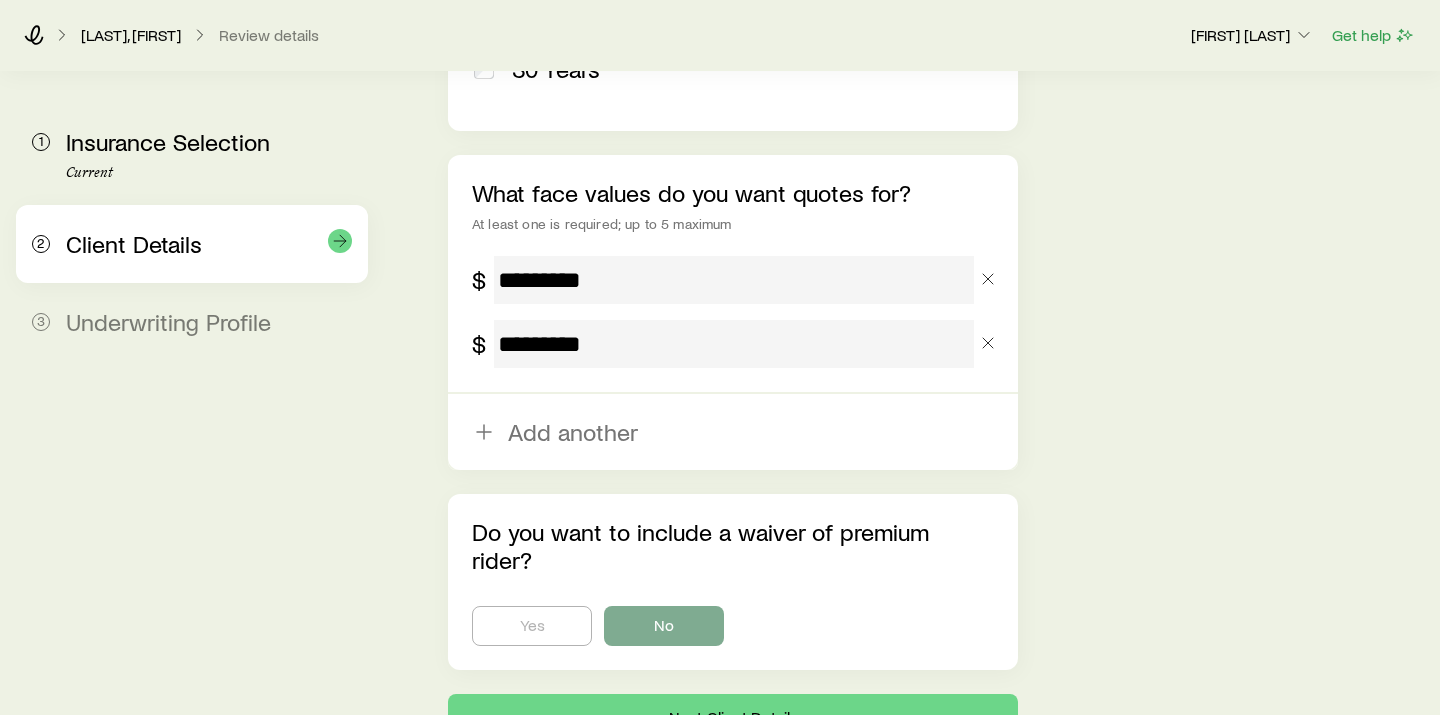 click on "2 Client Details" at bounding box center [192, 244] 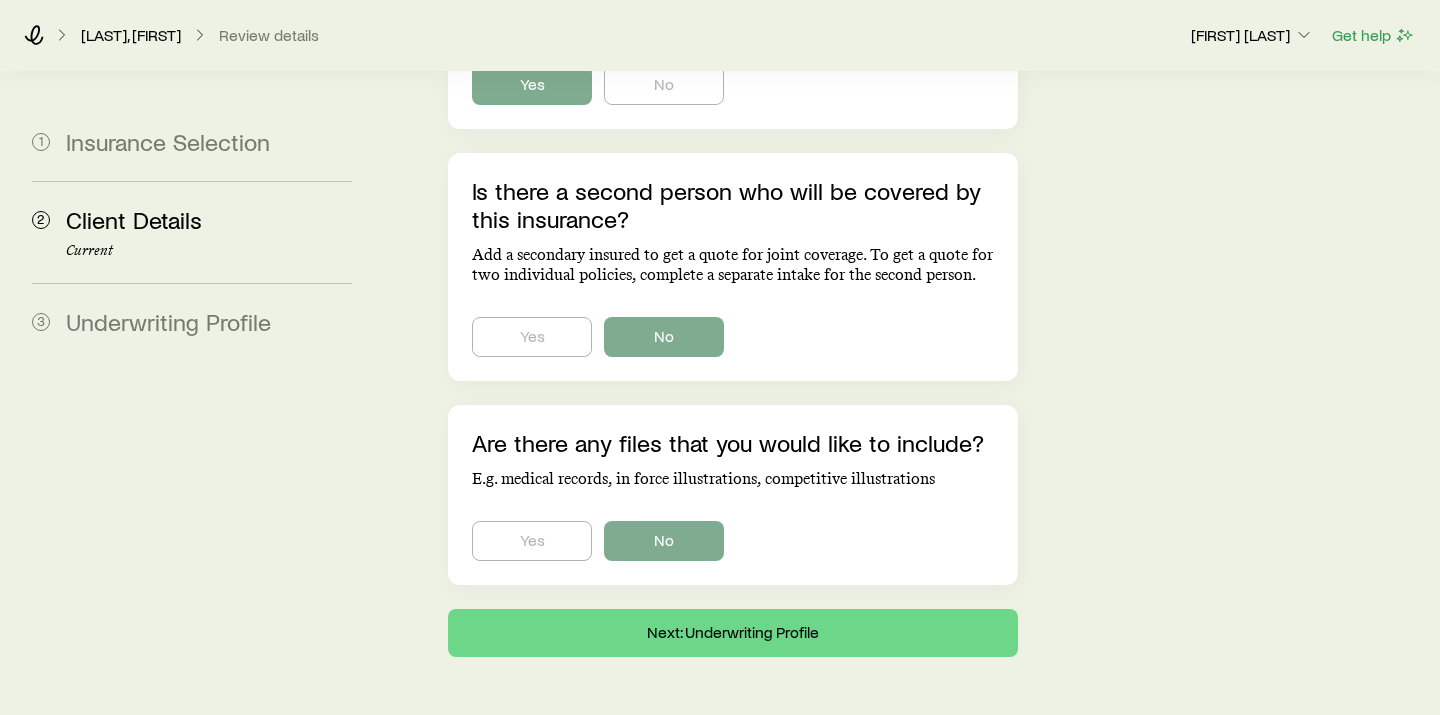 scroll, scrollTop: 1389, scrollLeft: 0, axis: vertical 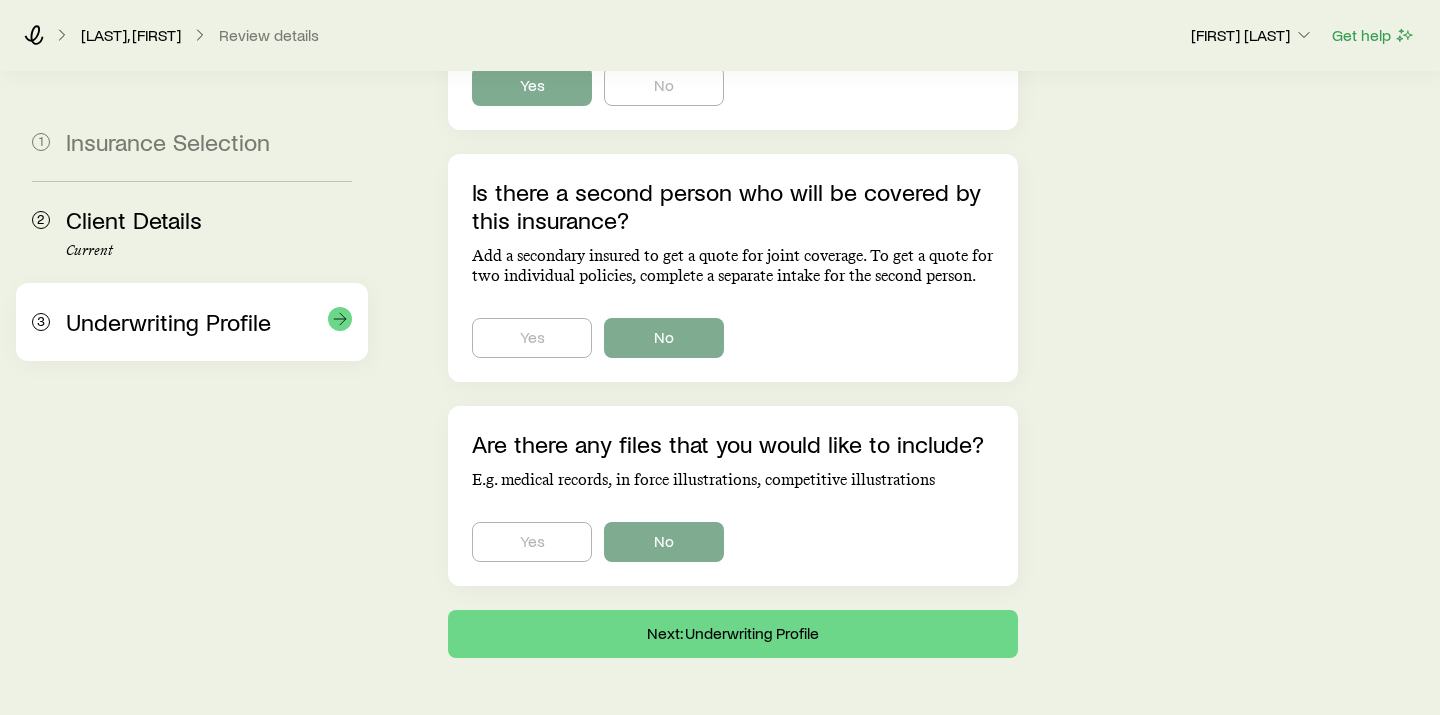 click on "Underwriting Profile" at bounding box center (168, 321) 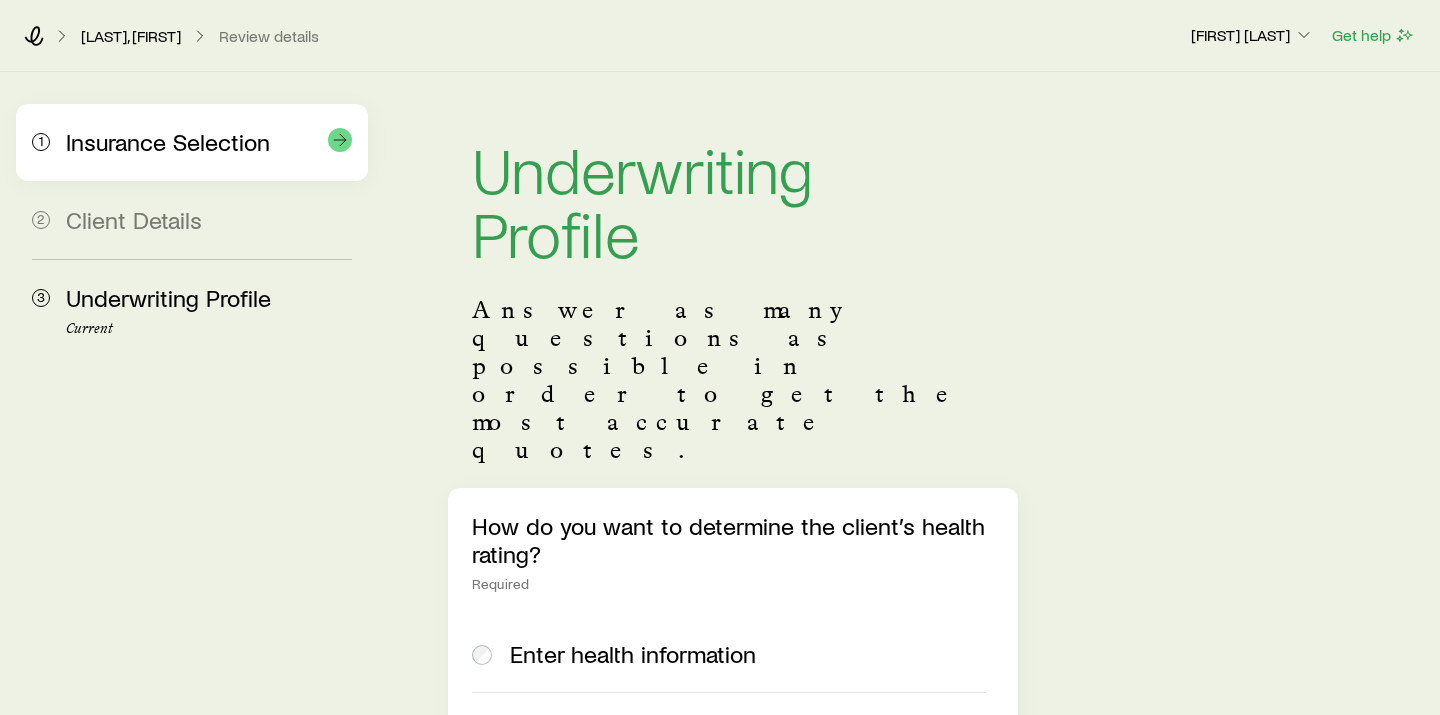 scroll, scrollTop: 0, scrollLeft: 0, axis: both 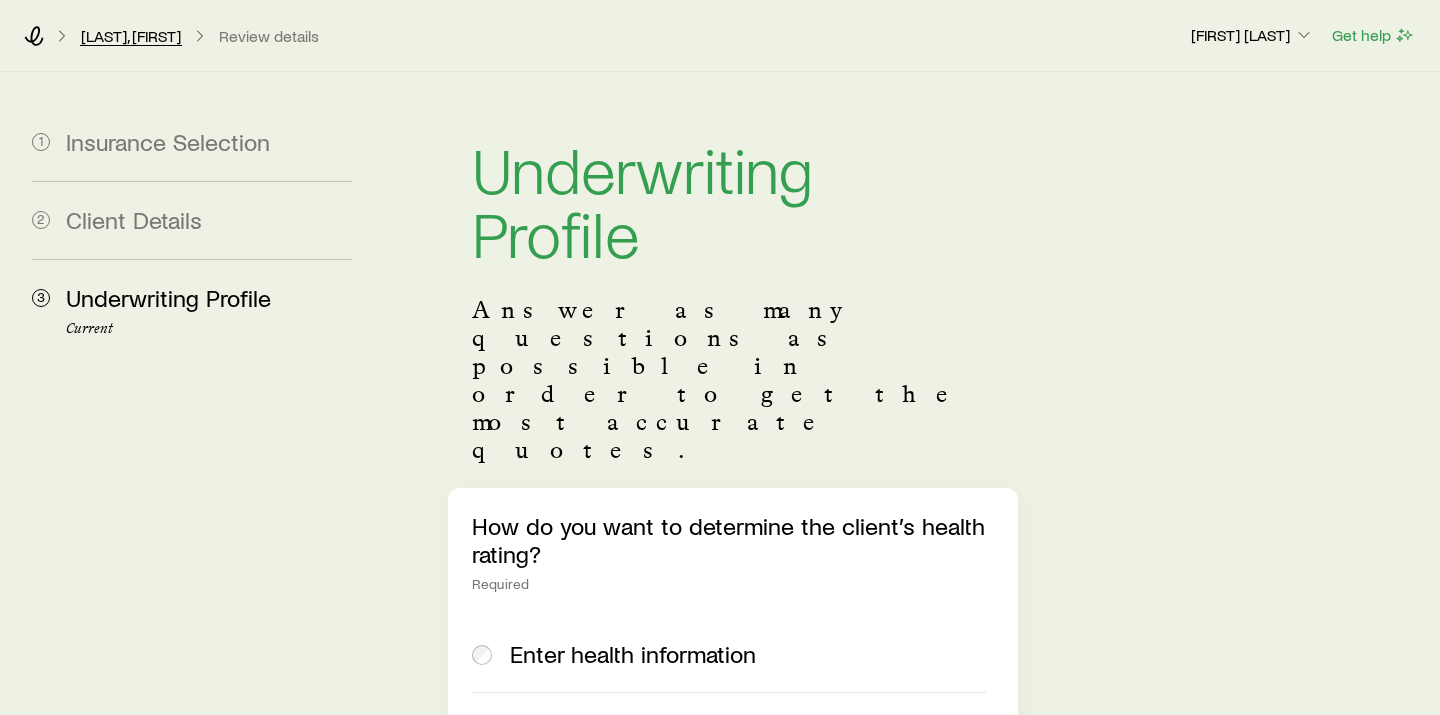 click on "[LAST], [FIRST]" at bounding box center [131, 36] 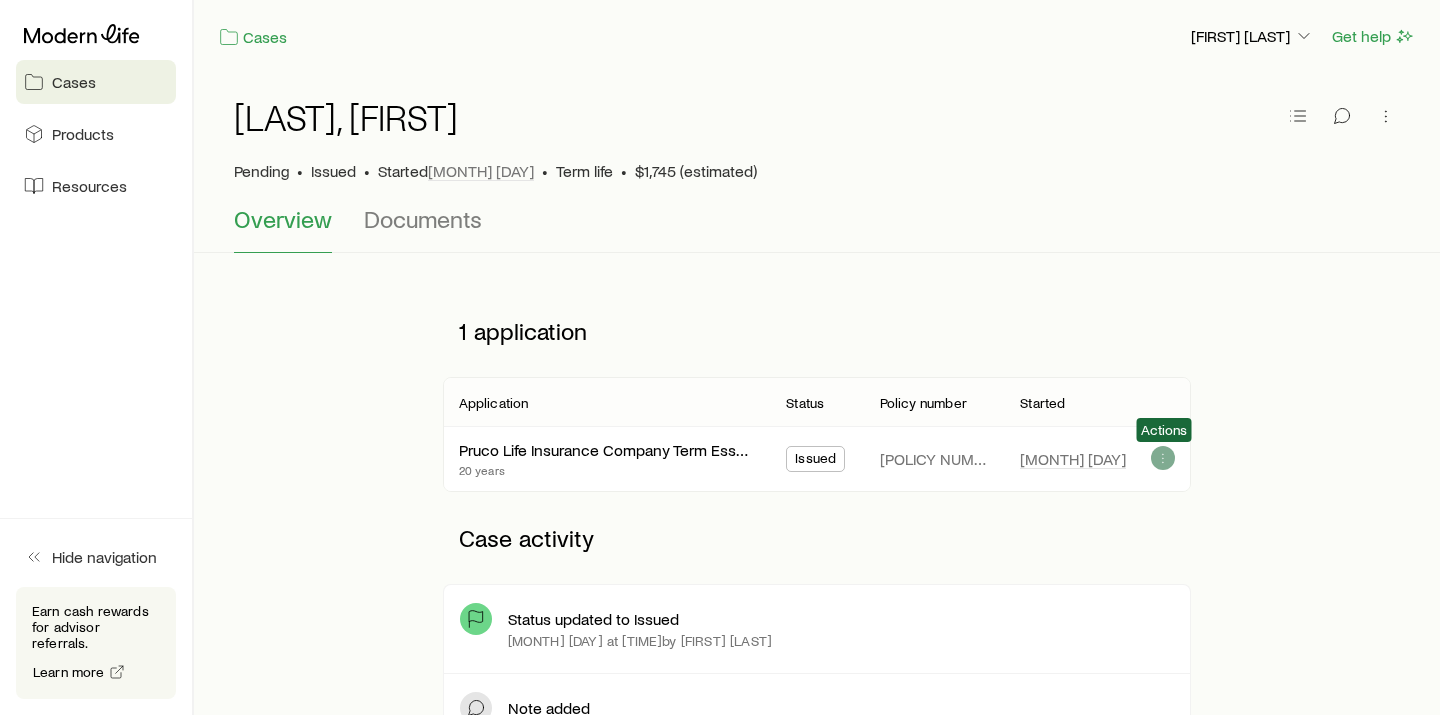click 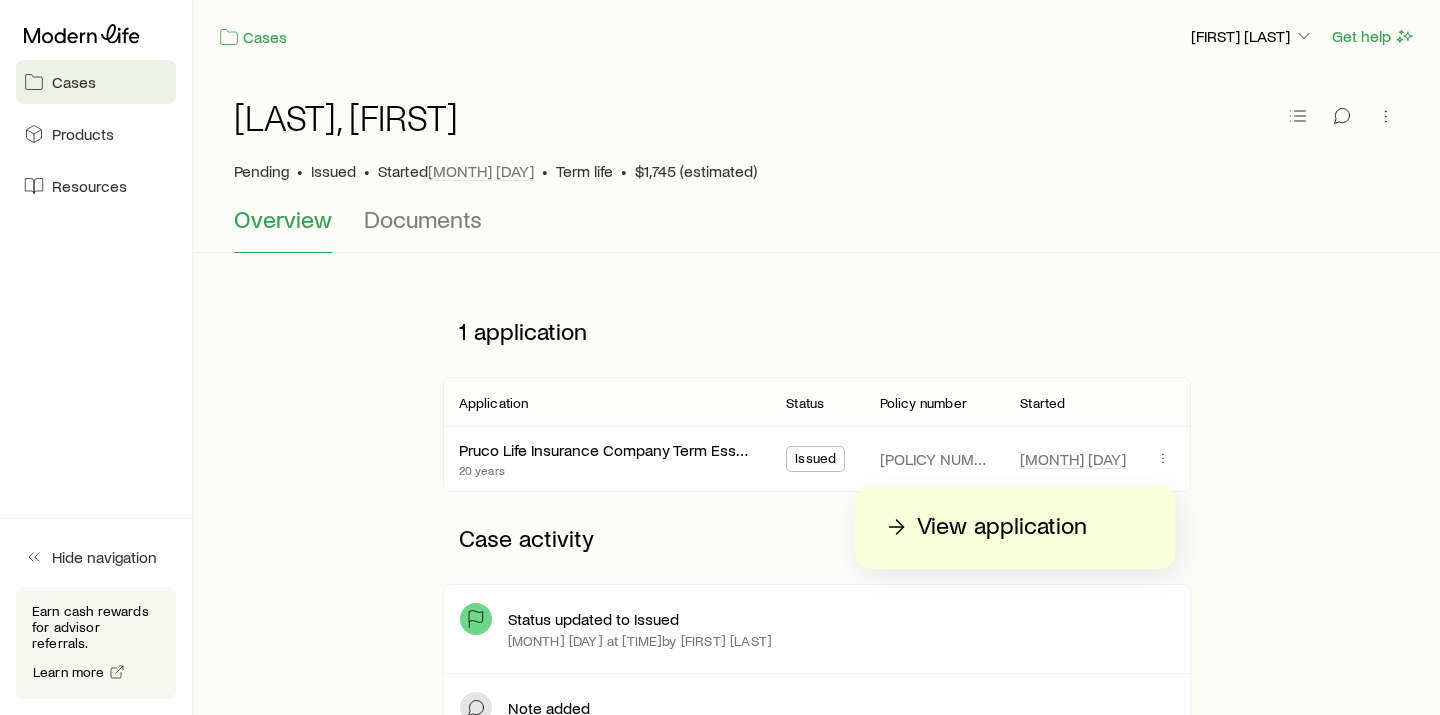 click on "View application" at bounding box center [1002, 527] 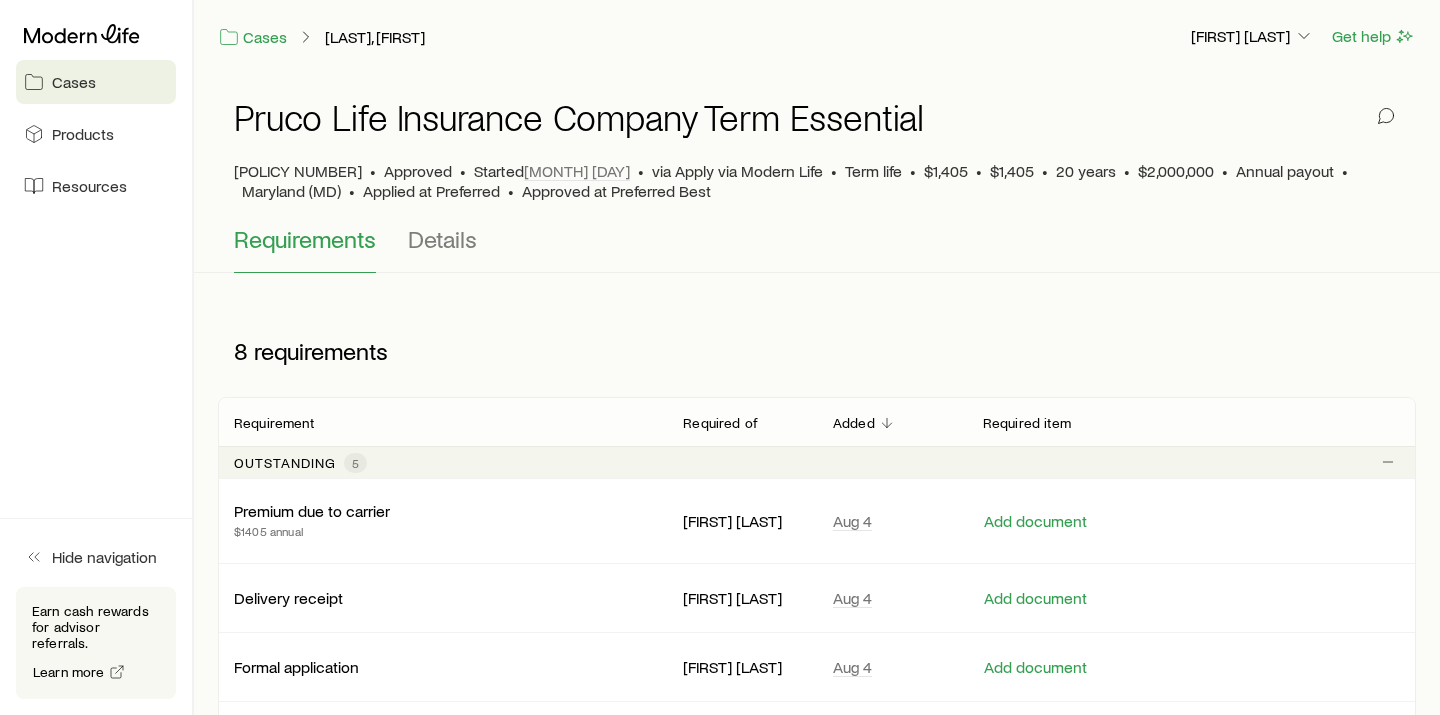 scroll, scrollTop: 0, scrollLeft: 0, axis: both 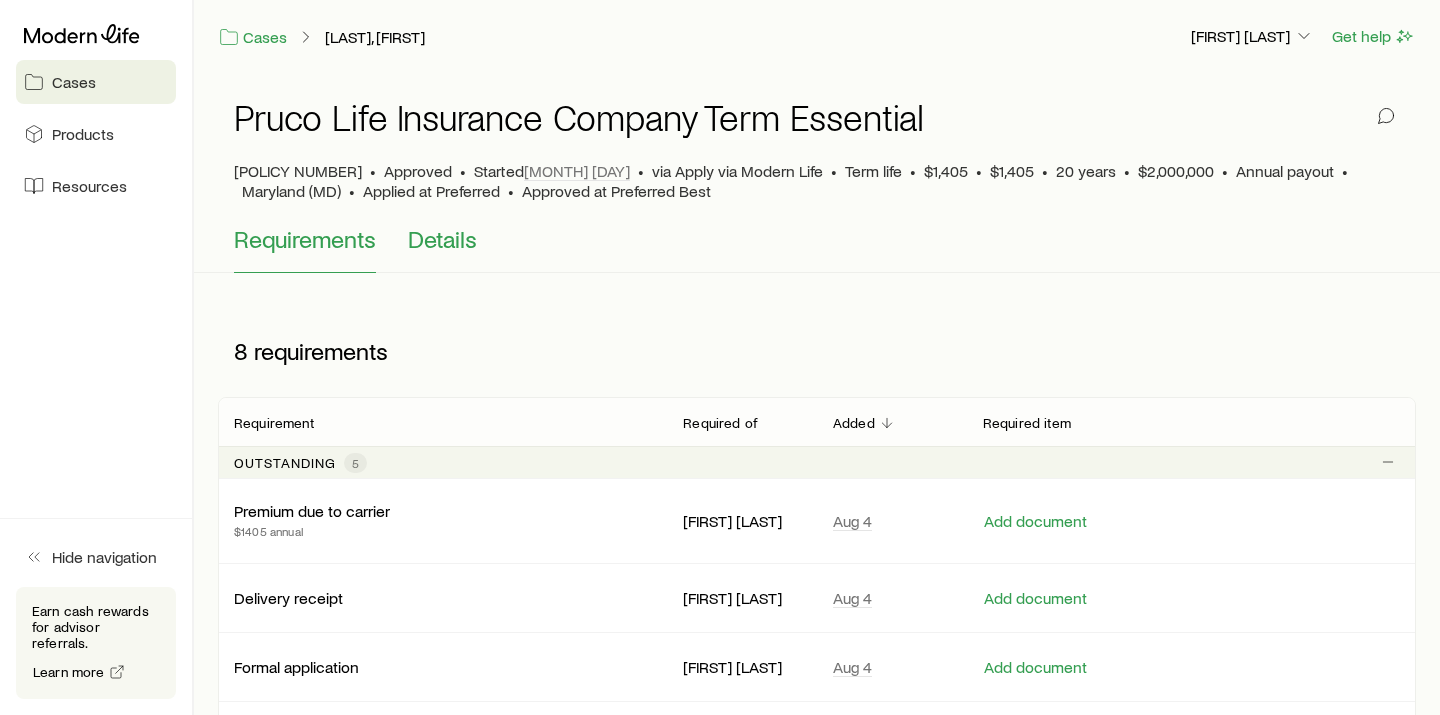 click on "Details" at bounding box center [442, 239] 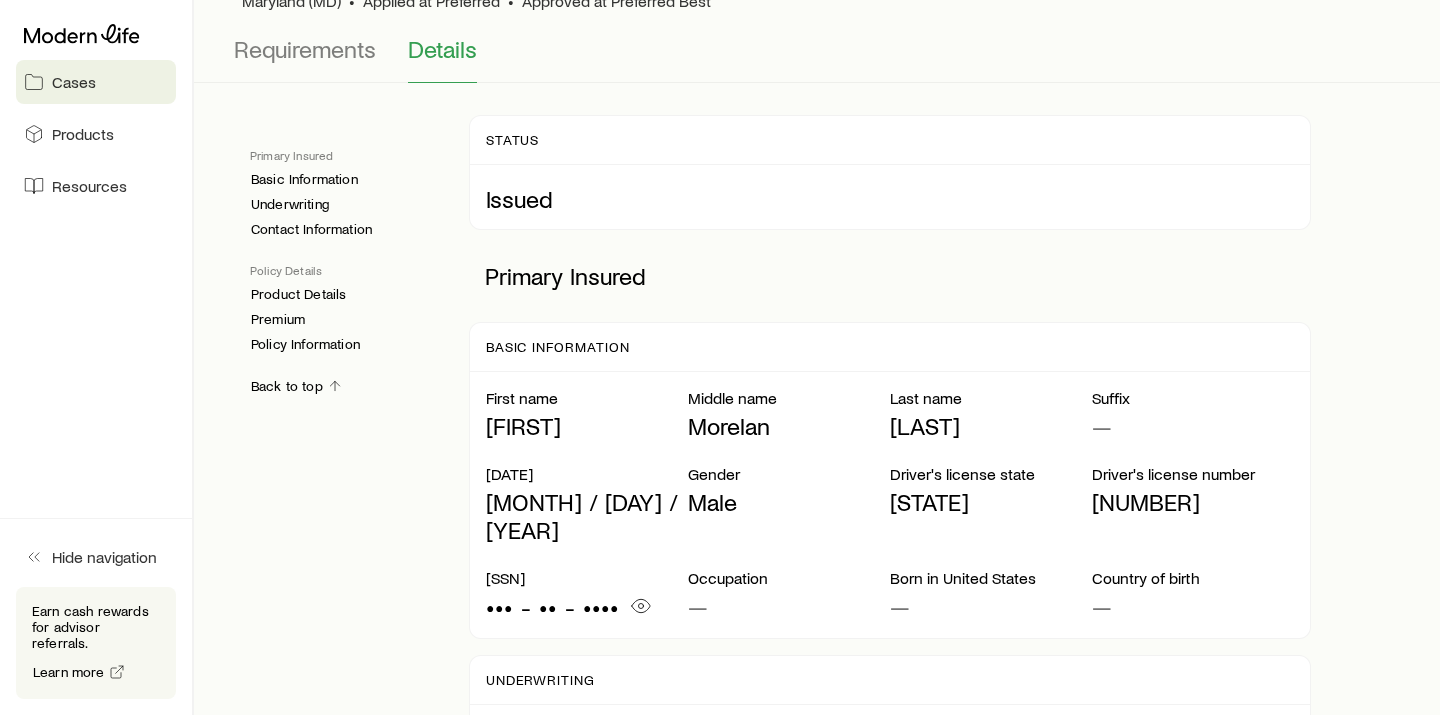scroll, scrollTop: 195, scrollLeft: 0, axis: vertical 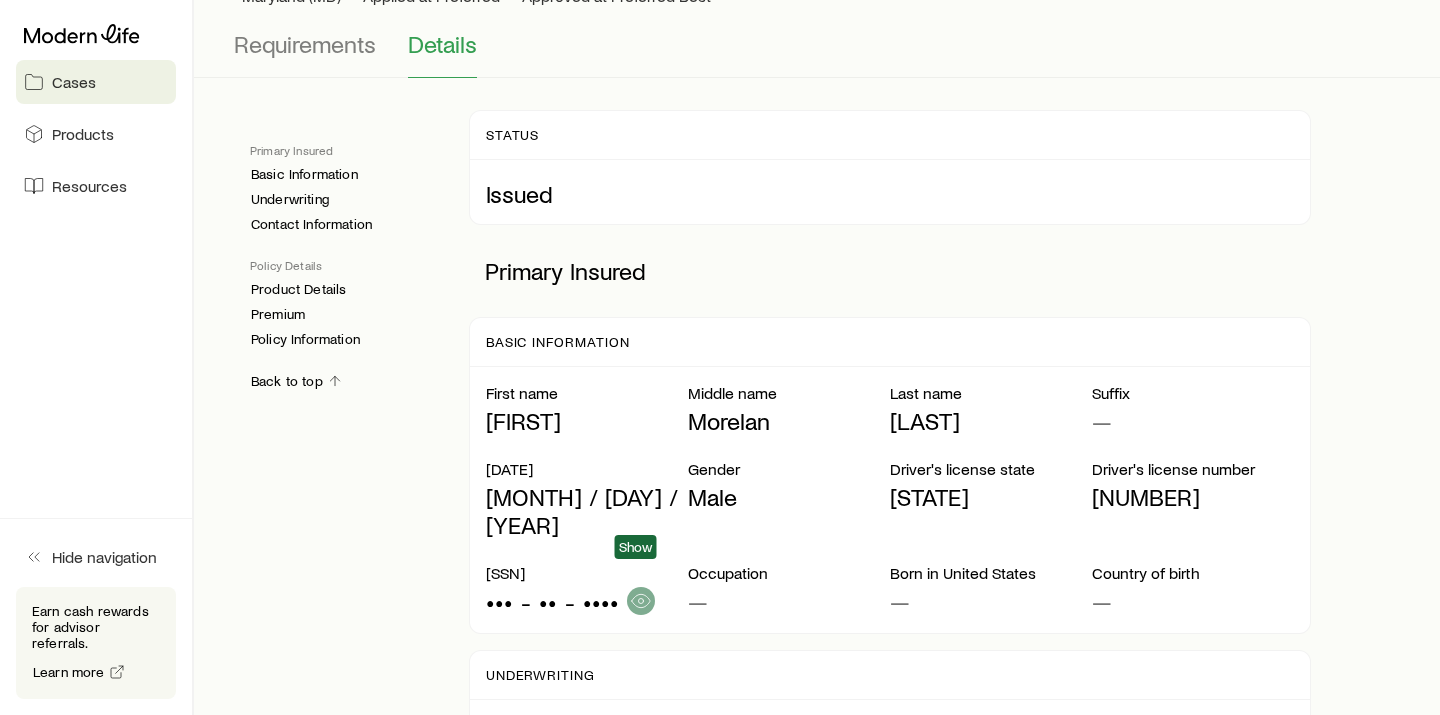 click 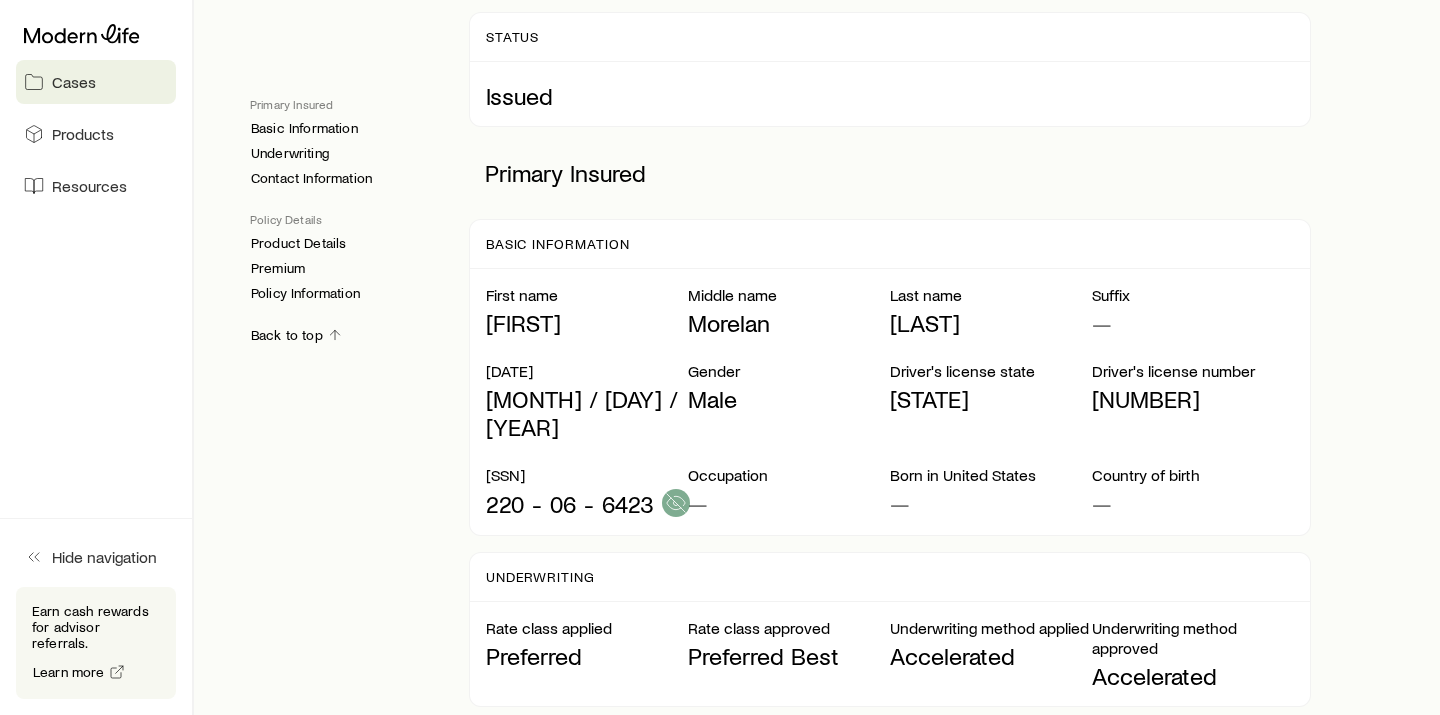 scroll, scrollTop: 303, scrollLeft: 0, axis: vertical 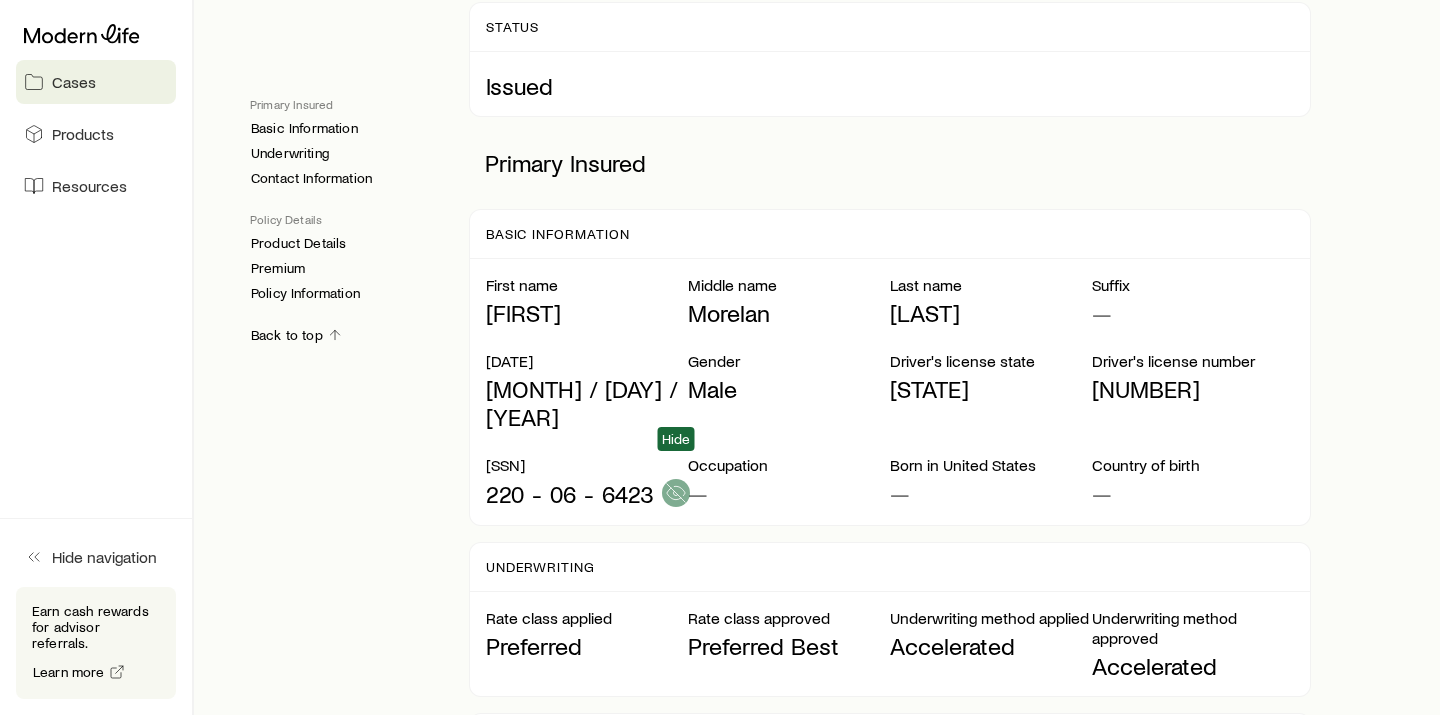 click 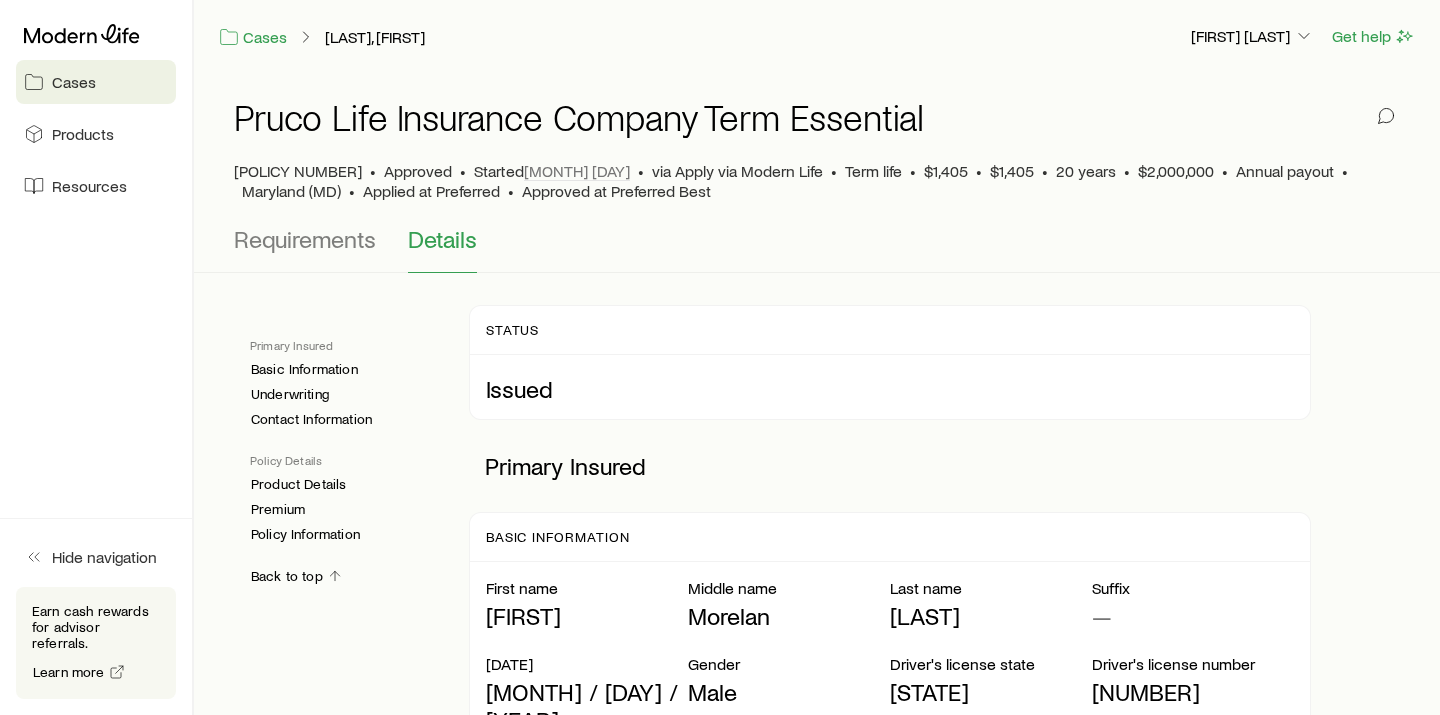 scroll, scrollTop: 0, scrollLeft: 0, axis: both 